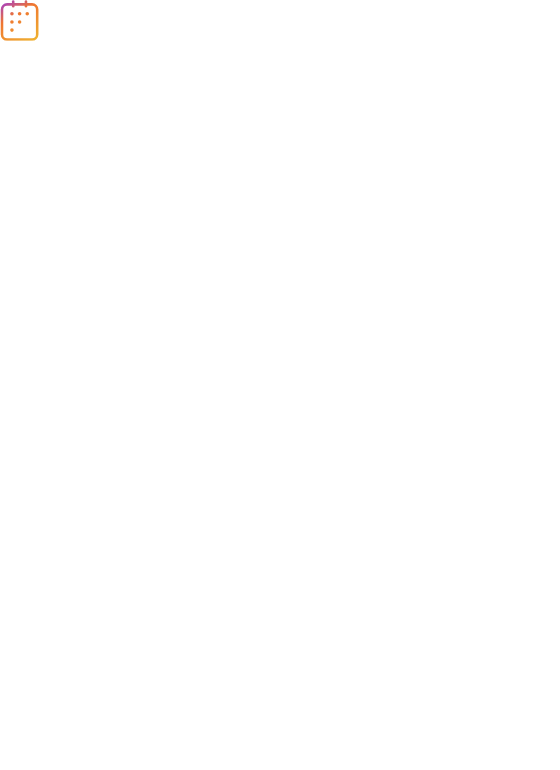 scroll, scrollTop: 0, scrollLeft: 0, axis: both 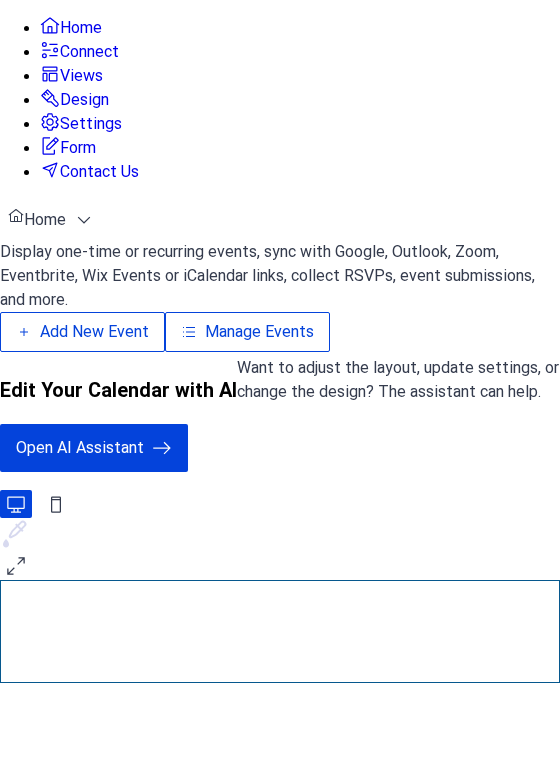 click on "Manage Events" at bounding box center (348, 351) 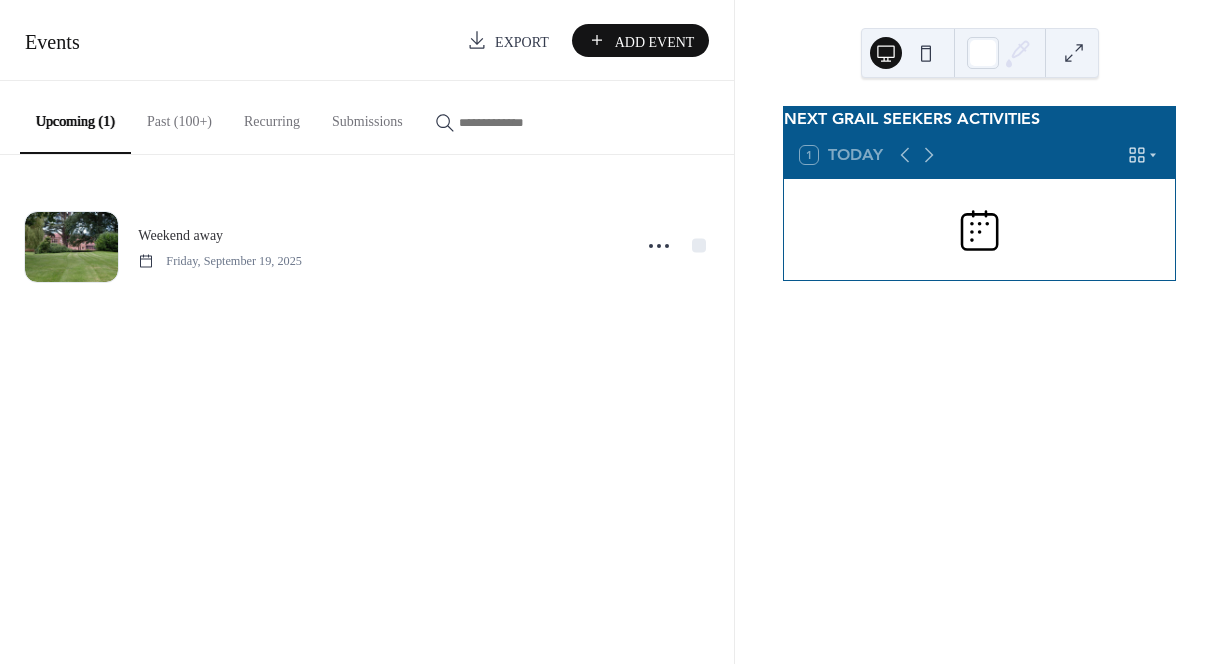 scroll, scrollTop: 0, scrollLeft: 0, axis: both 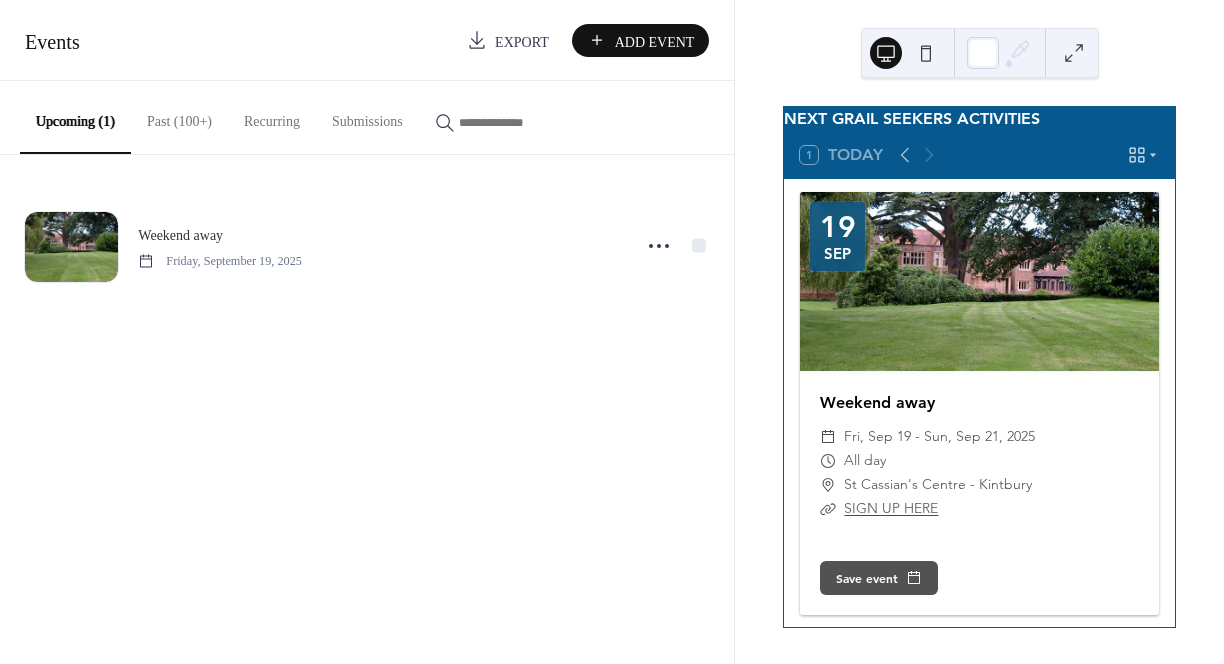 click on "Past (100+)" at bounding box center (179, 116) 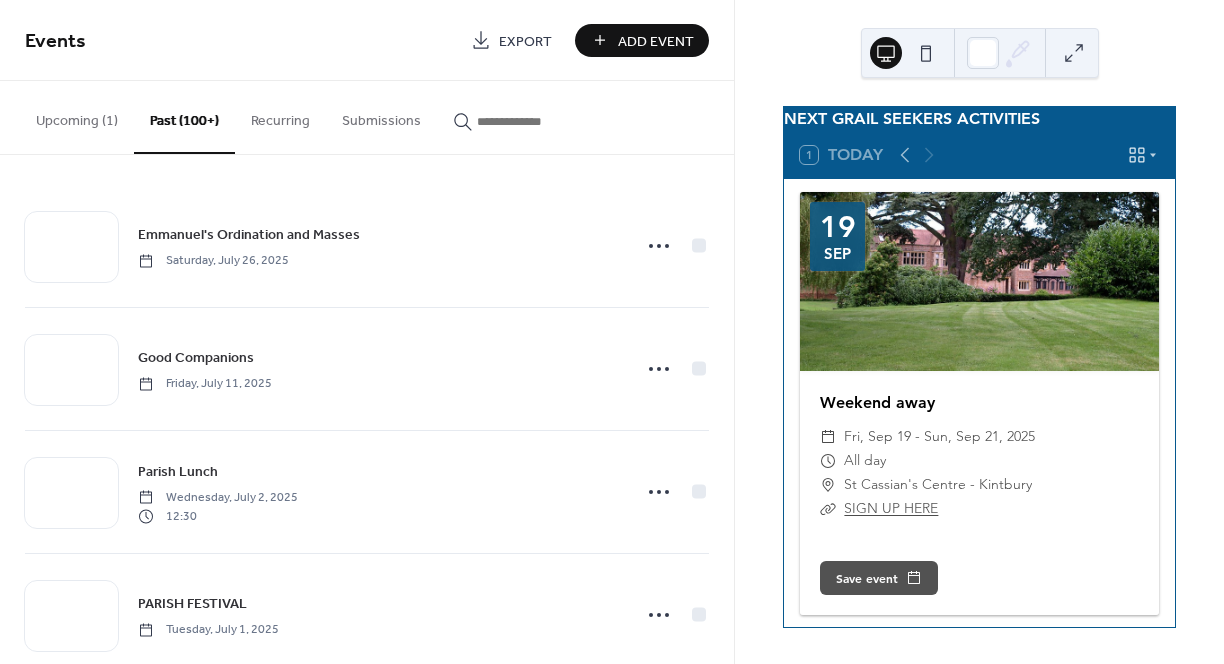 click on "Upcoming (1)" at bounding box center (77, 116) 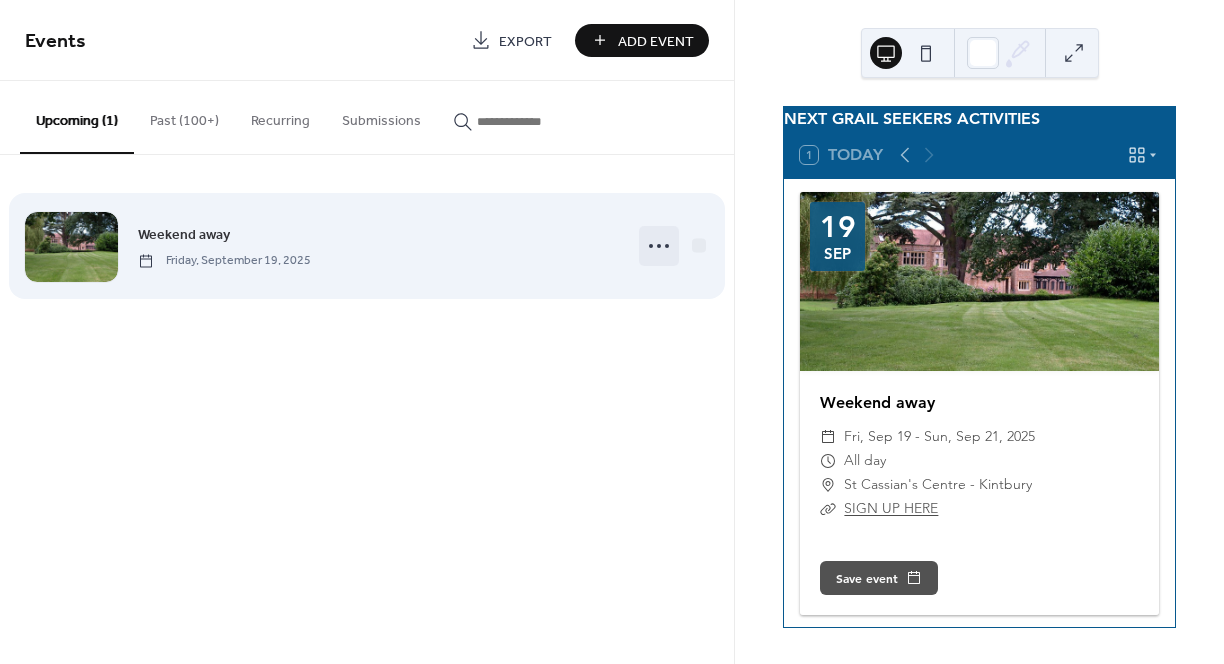click 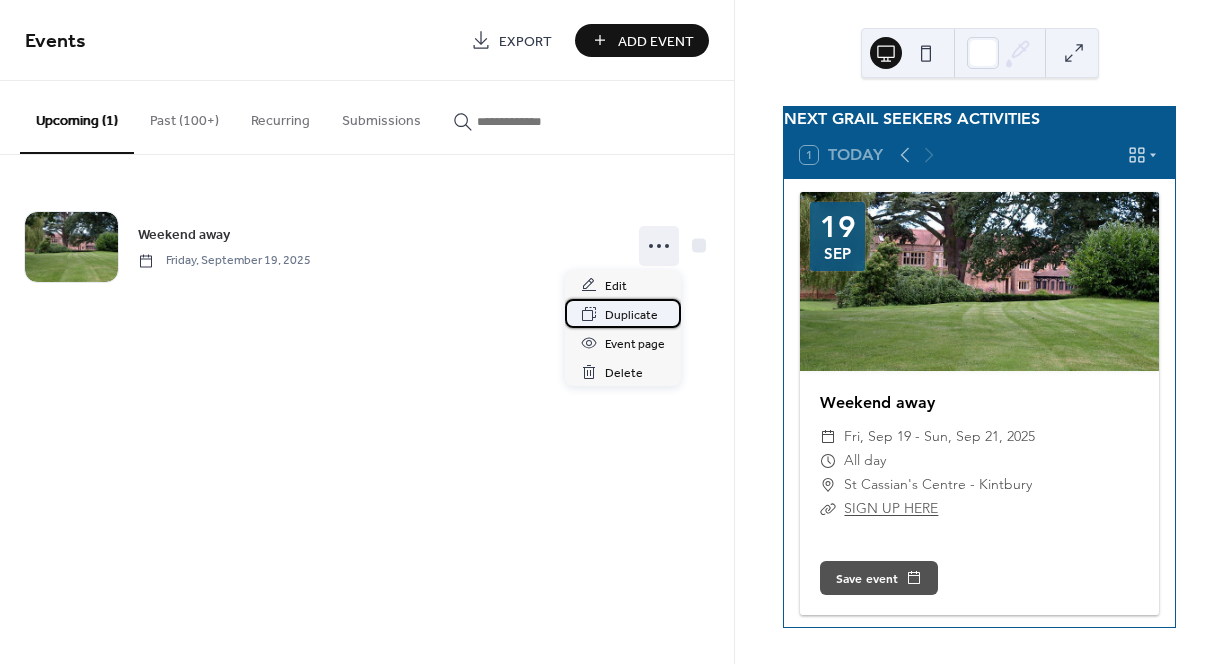 click on "Duplicate" at bounding box center [623, 313] 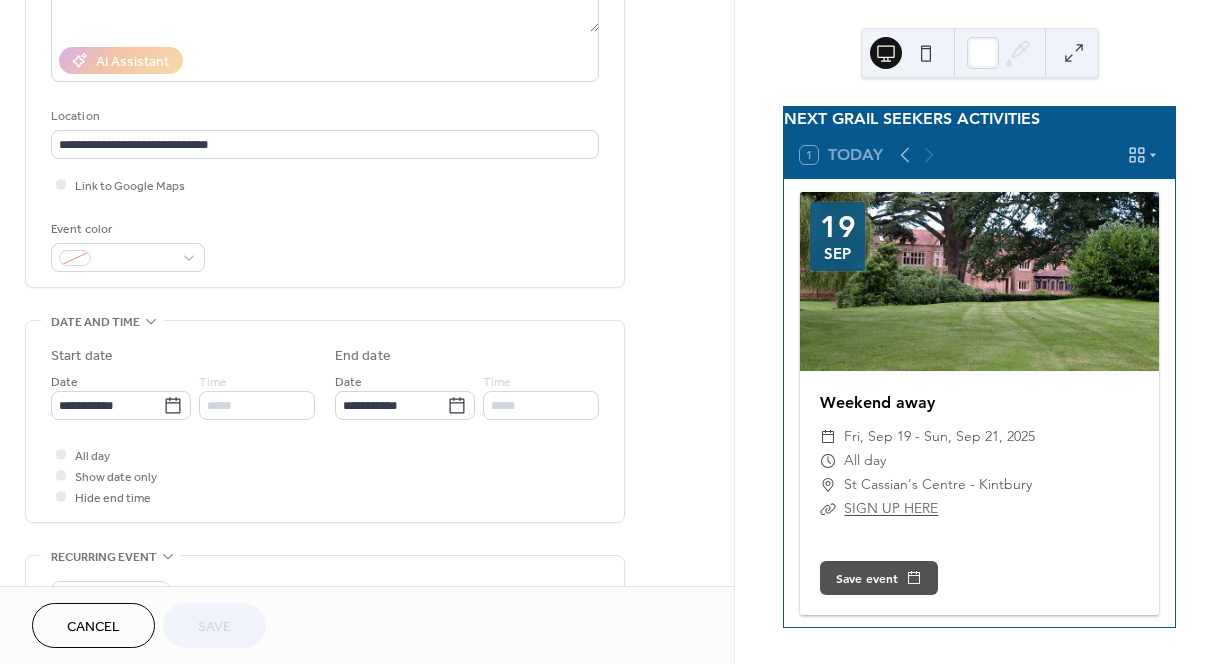 scroll, scrollTop: 332, scrollLeft: 0, axis: vertical 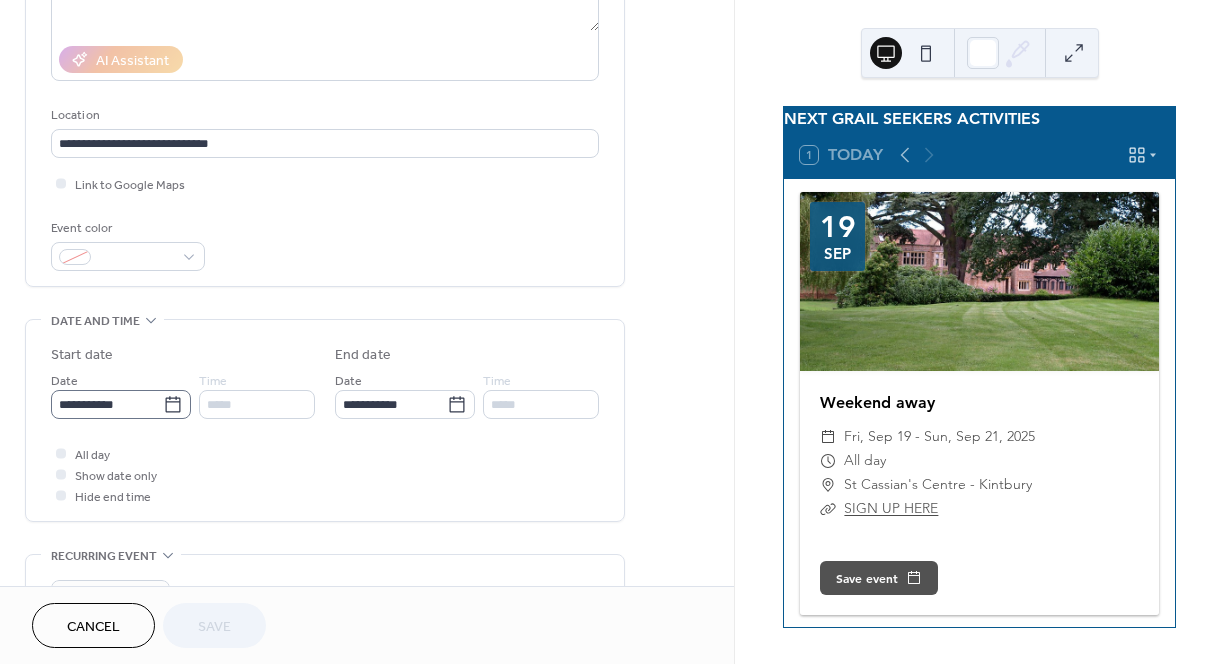 click 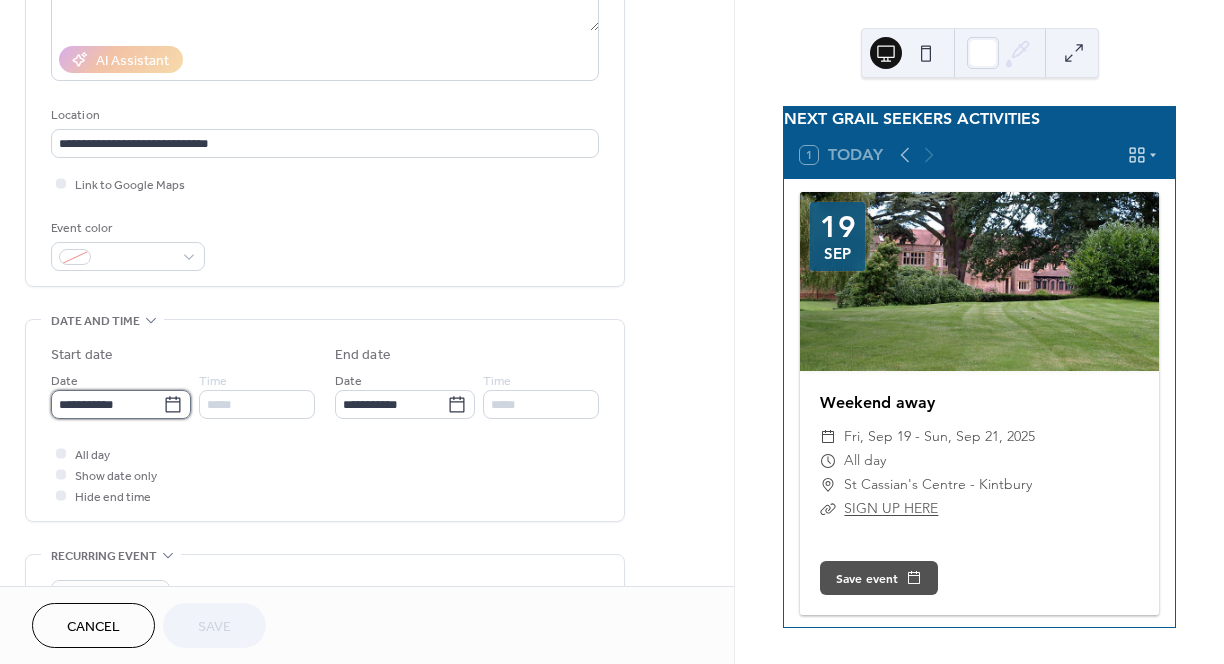 click on "**********" at bounding box center [107, 404] 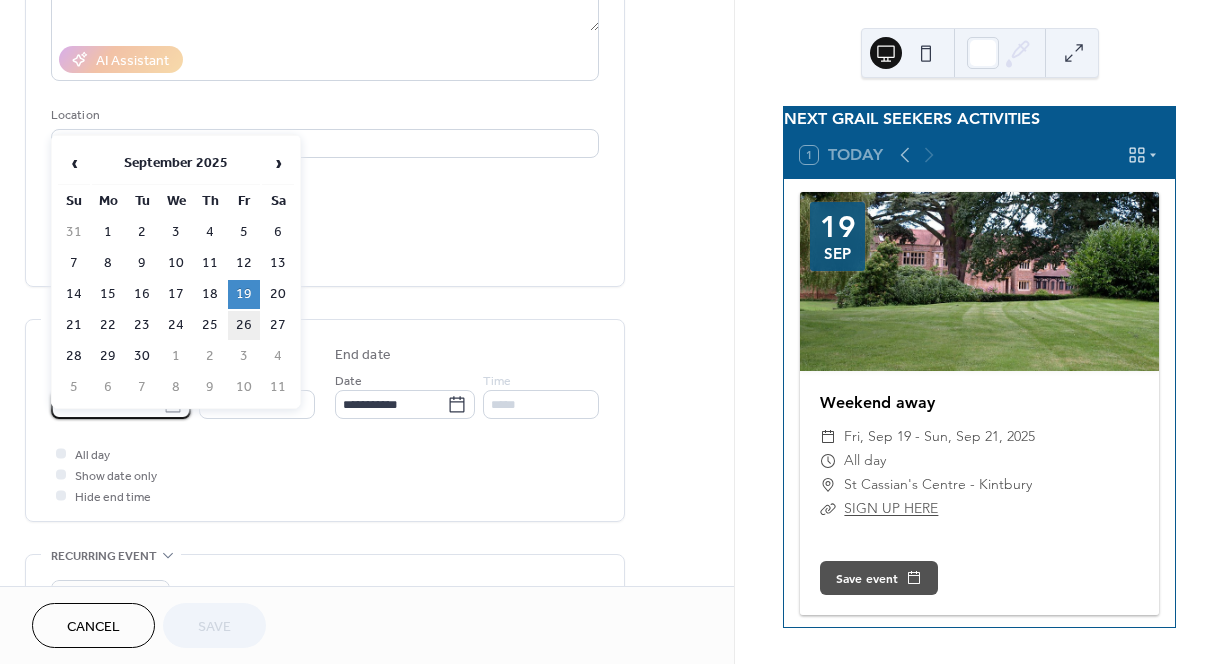 click on "26" at bounding box center (244, 325) 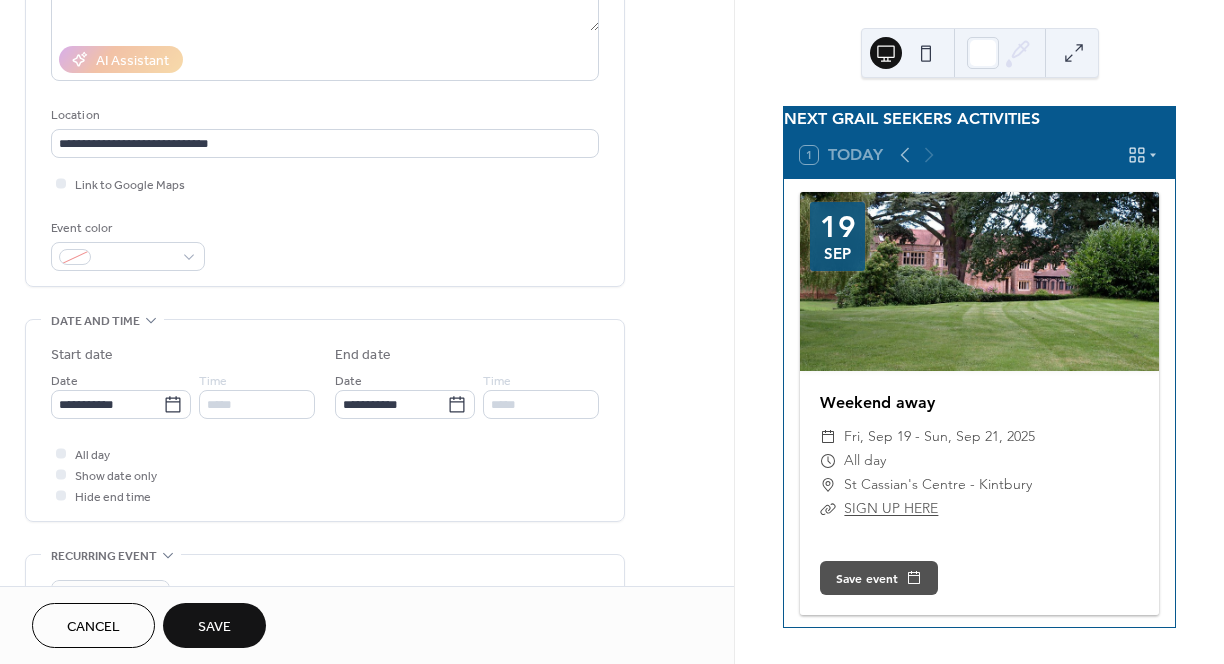 click on "Save" at bounding box center [214, 625] 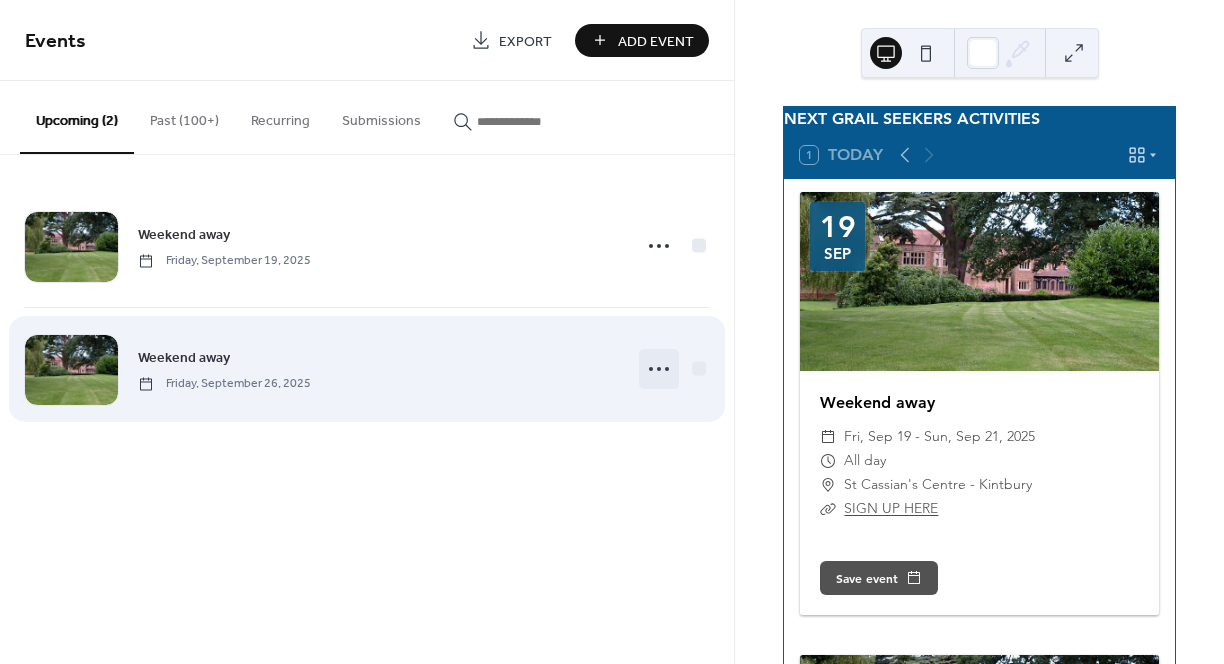 click 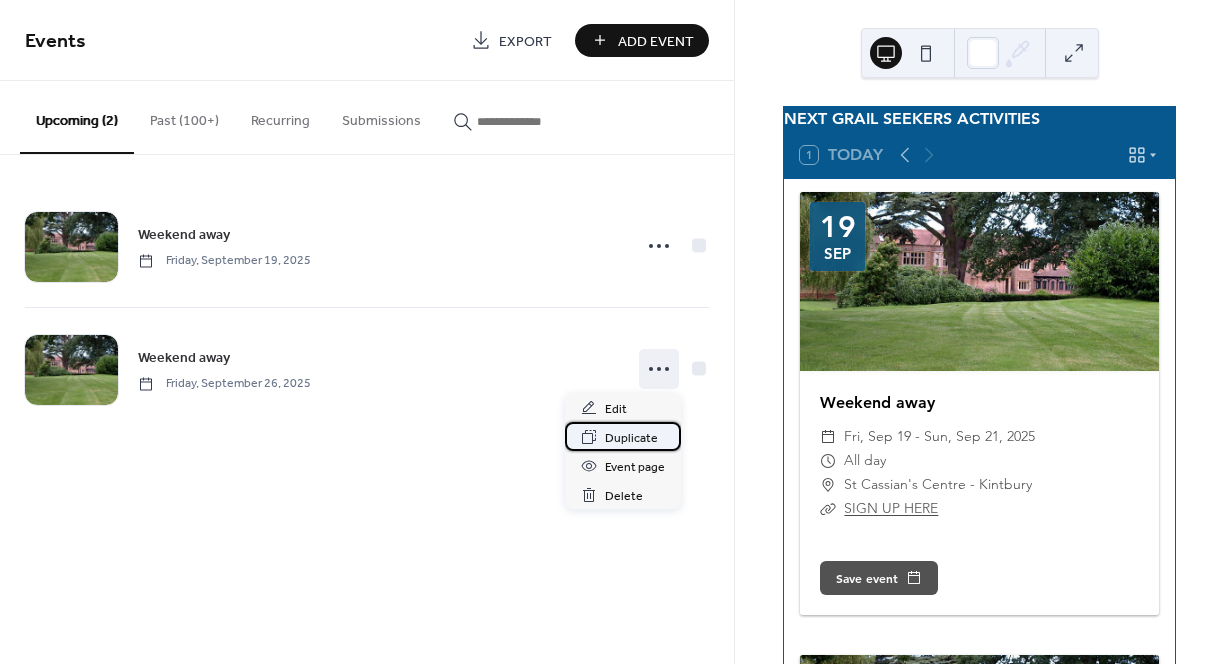 click on "Duplicate" at bounding box center (631, 438) 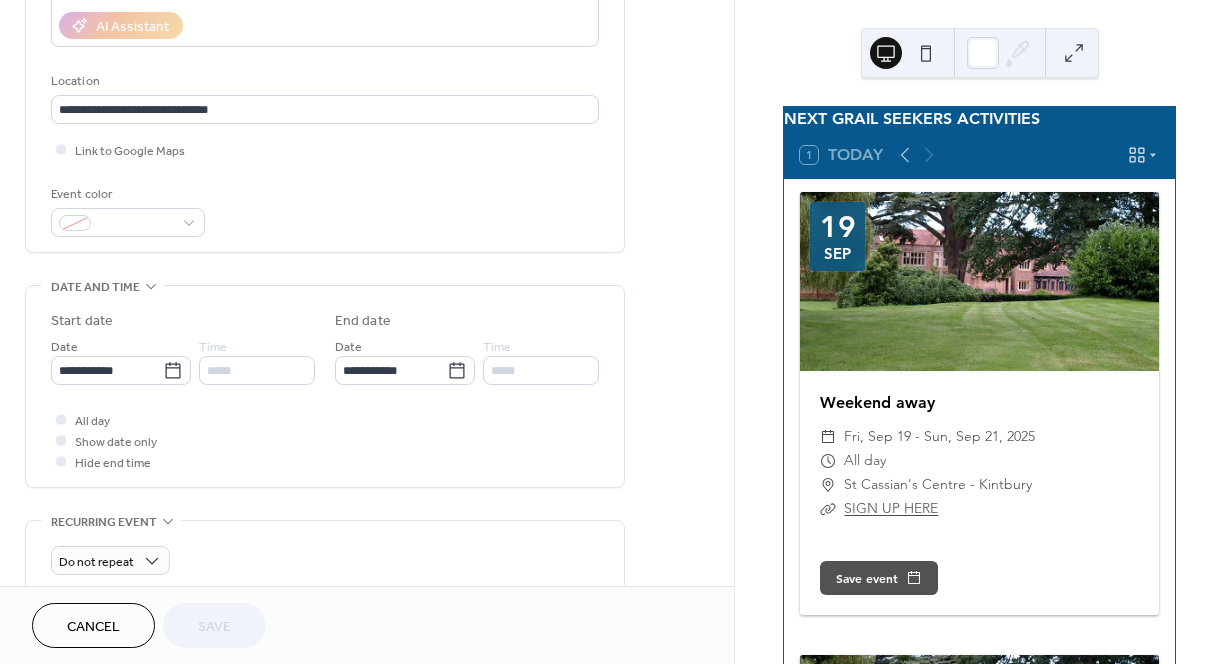 scroll, scrollTop: 368, scrollLeft: 0, axis: vertical 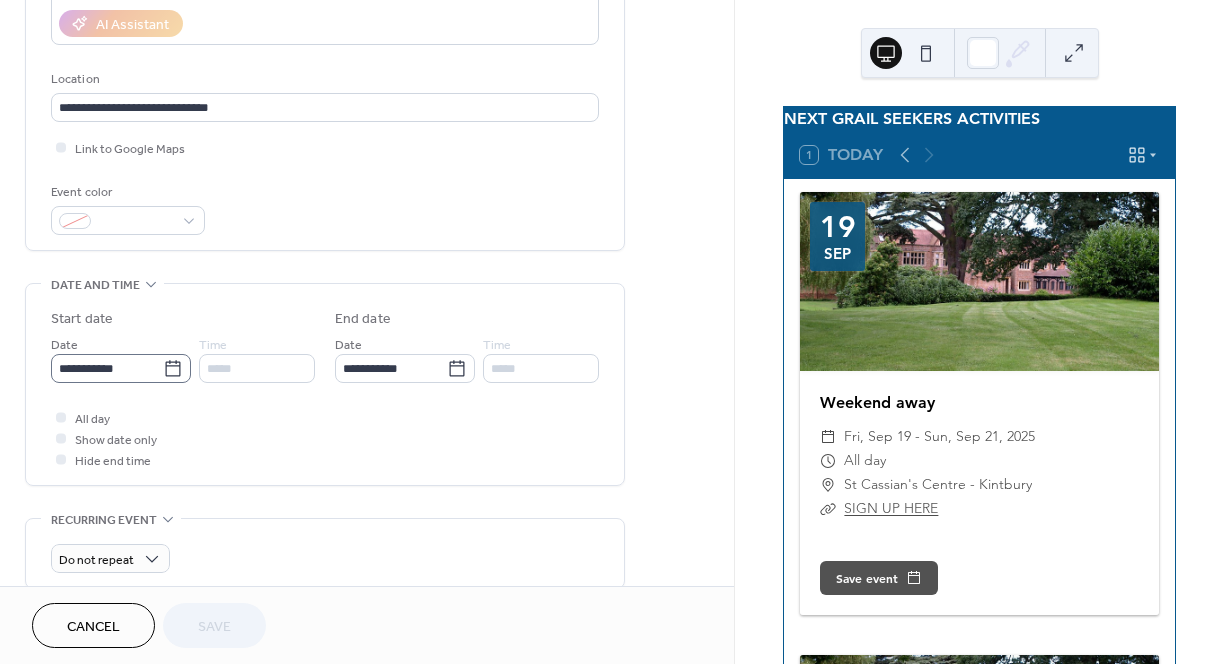 click 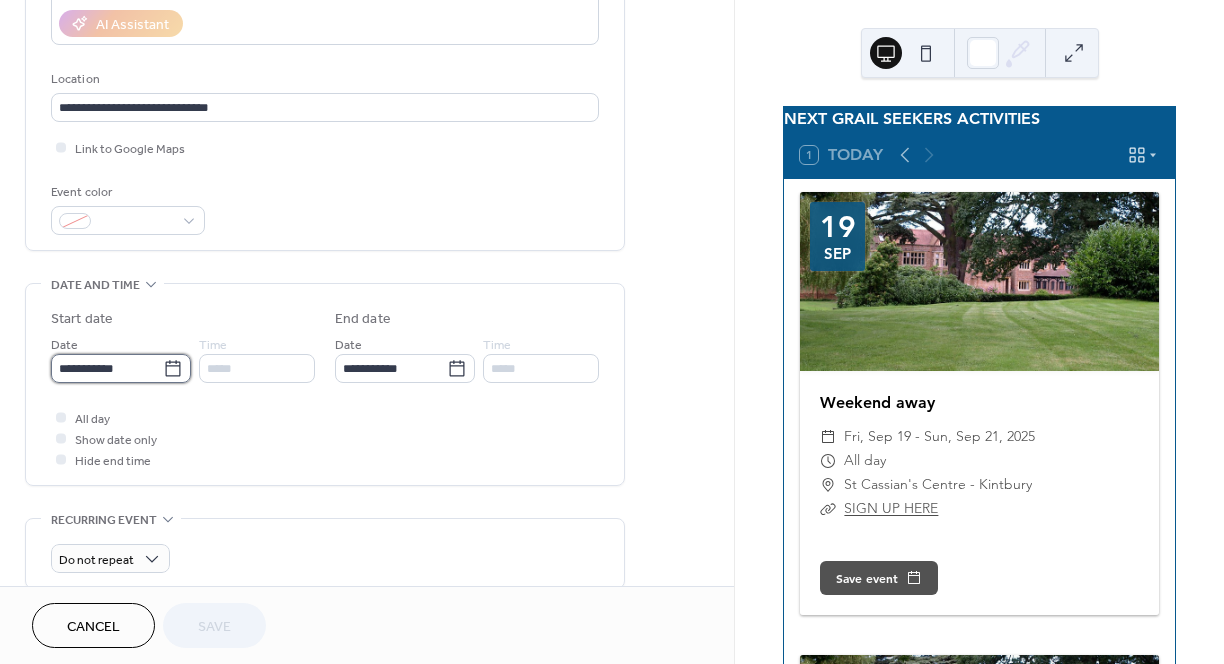 click on "**********" at bounding box center [107, 368] 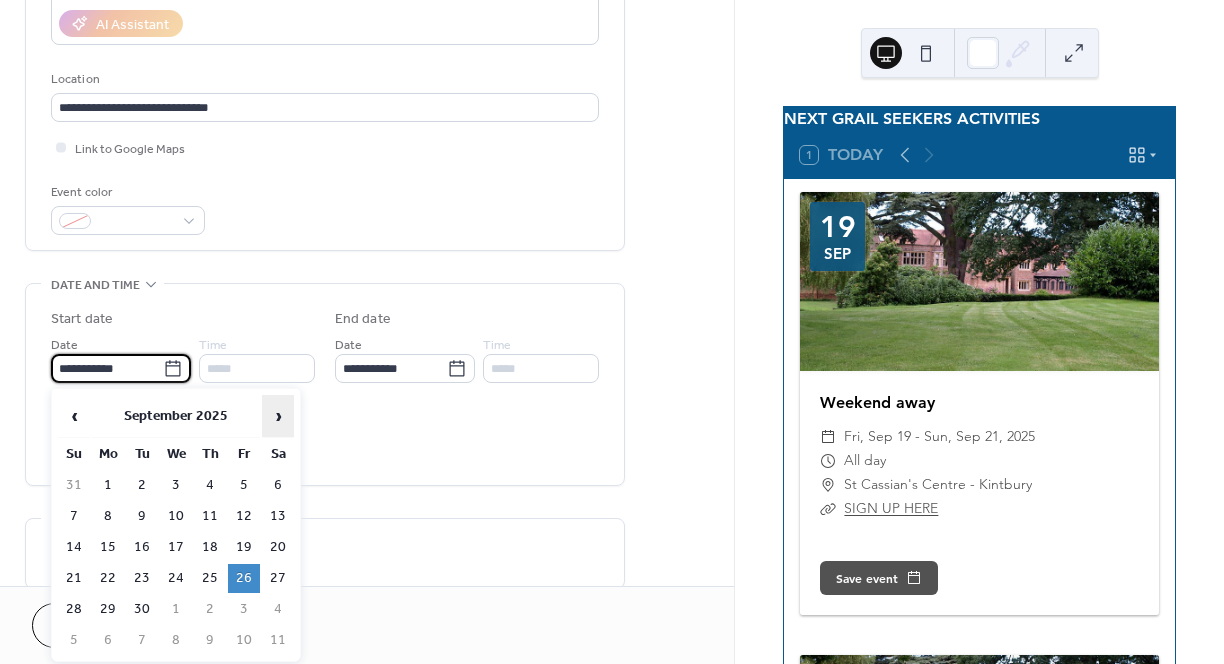 click on "›" at bounding box center [278, 416] 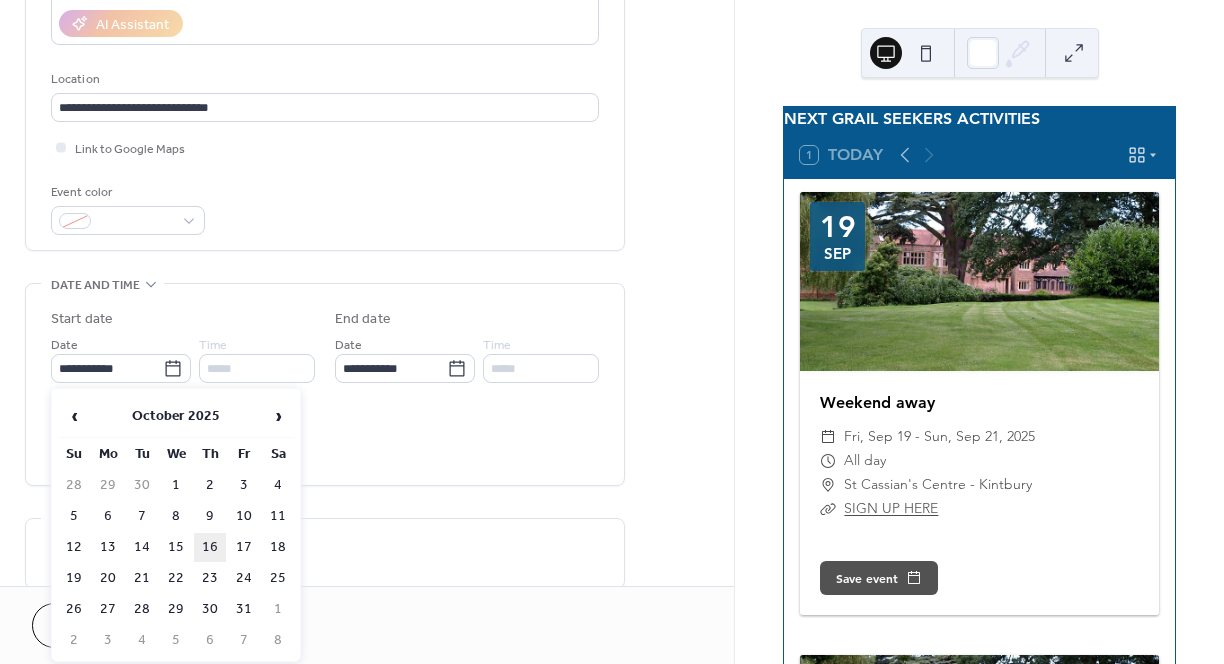 click on "16" at bounding box center [210, 547] 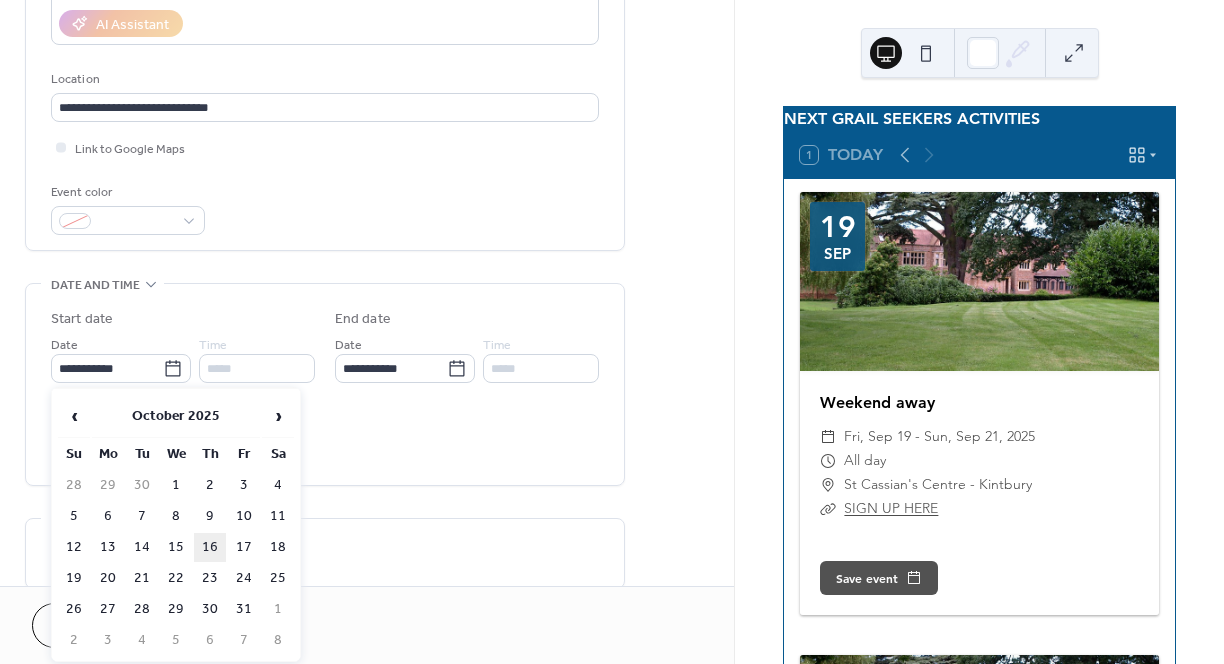 type on "**********" 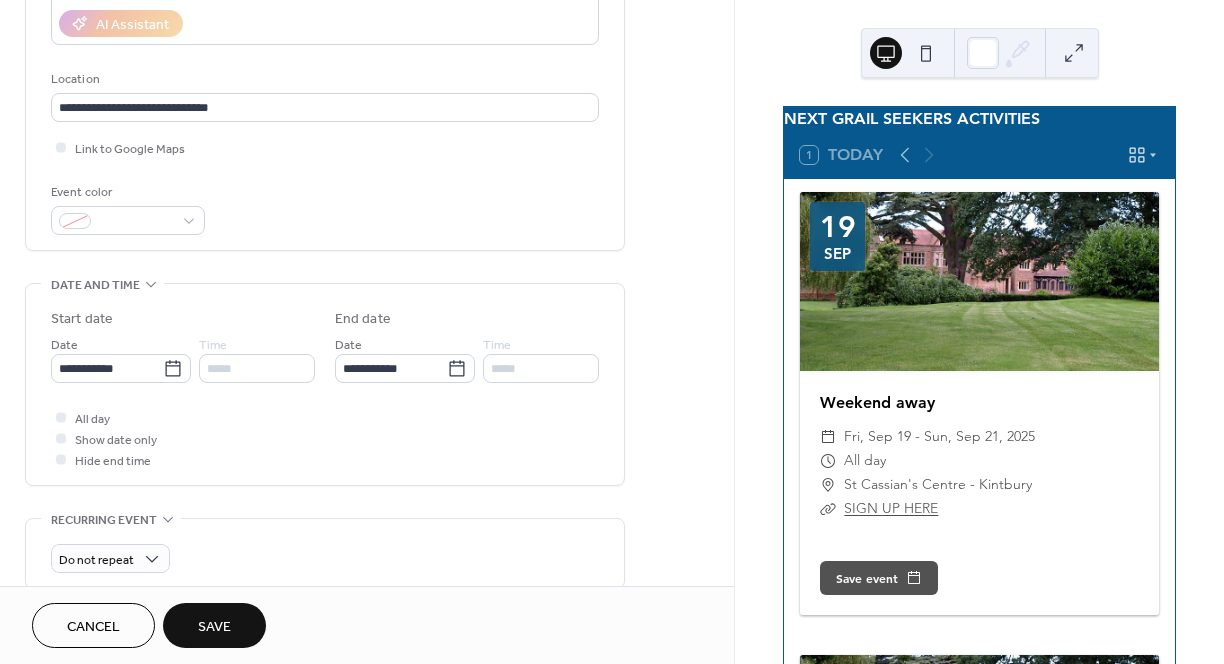 click on "Save" at bounding box center [214, 627] 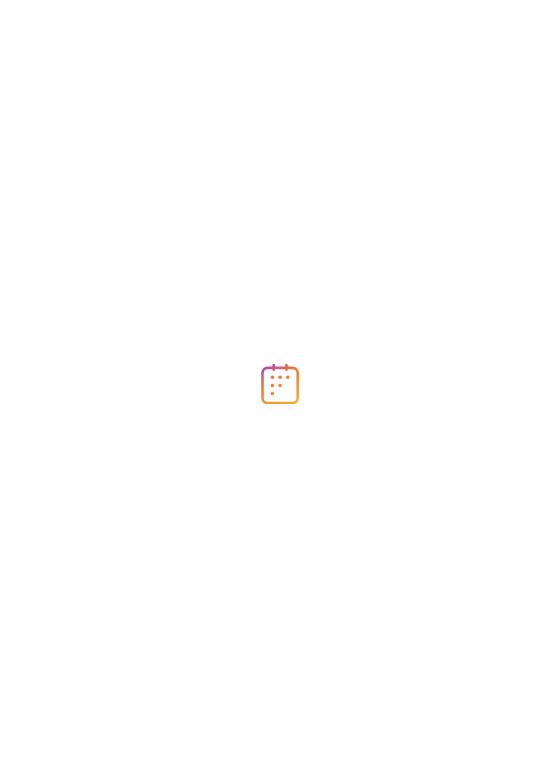 scroll, scrollTop: 0, scrollLeft: 0, axis: both 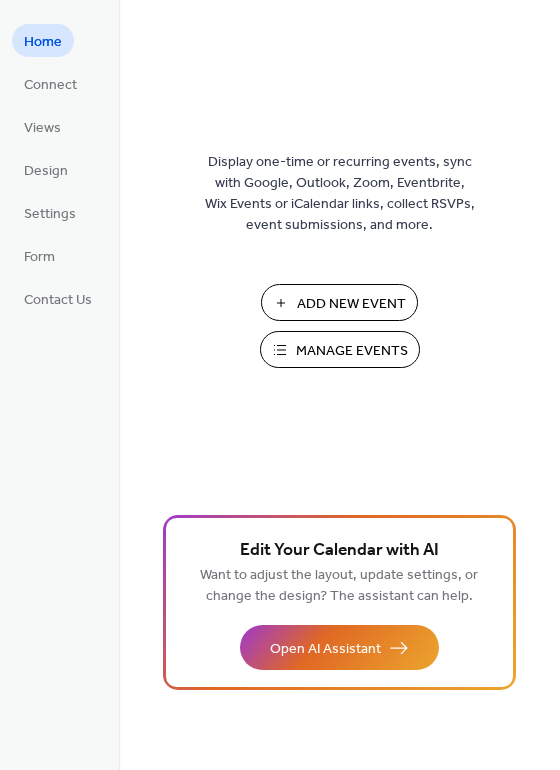 click on "Manage Events" at bounding box center (340, 349) 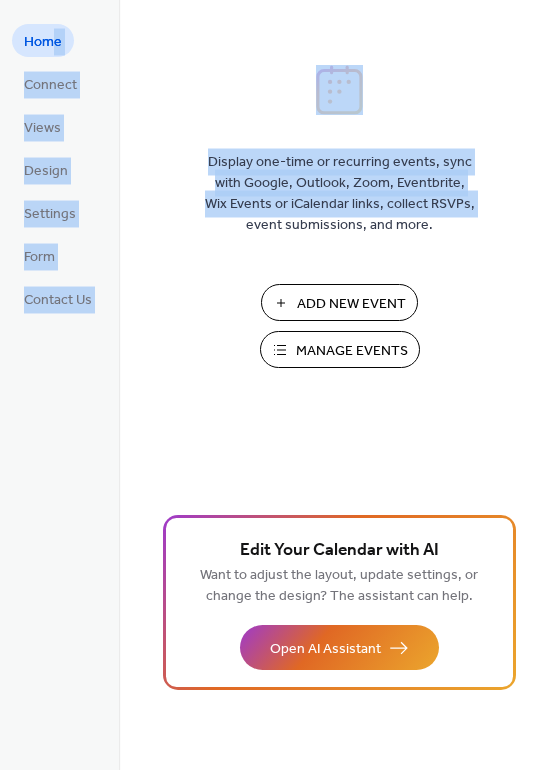 drag, startPoint x: 101, startPoint y: 151, endPoint x: 55, endPoint y: 27, distance: 132.25732 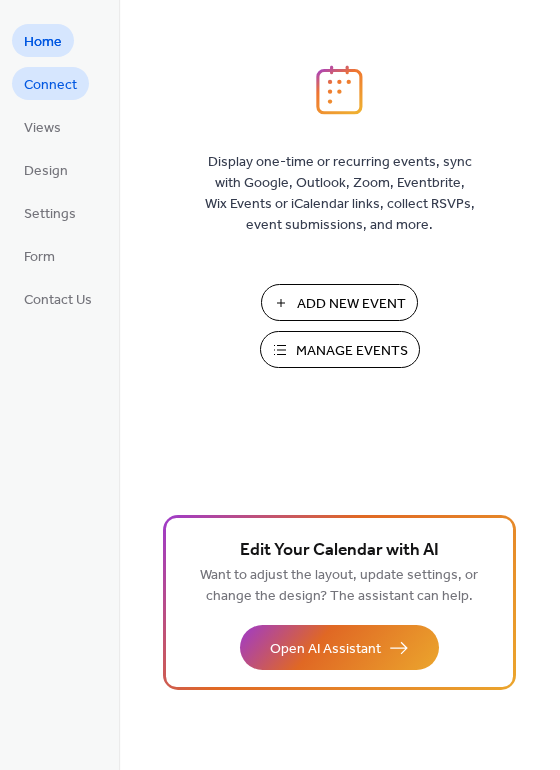 click on "Connect" at bounding box center (50, 85) 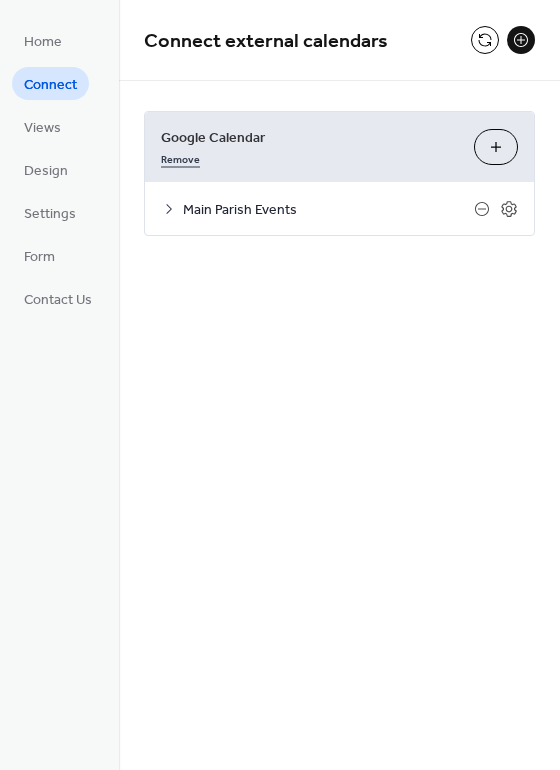 click on "Remove" at bounding box center (180, 157) 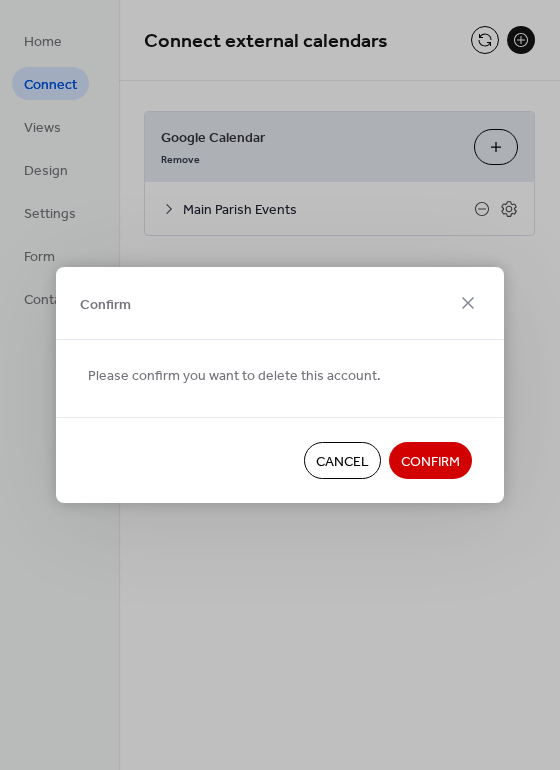click on "Confirm" at bounding box center [430, 462] 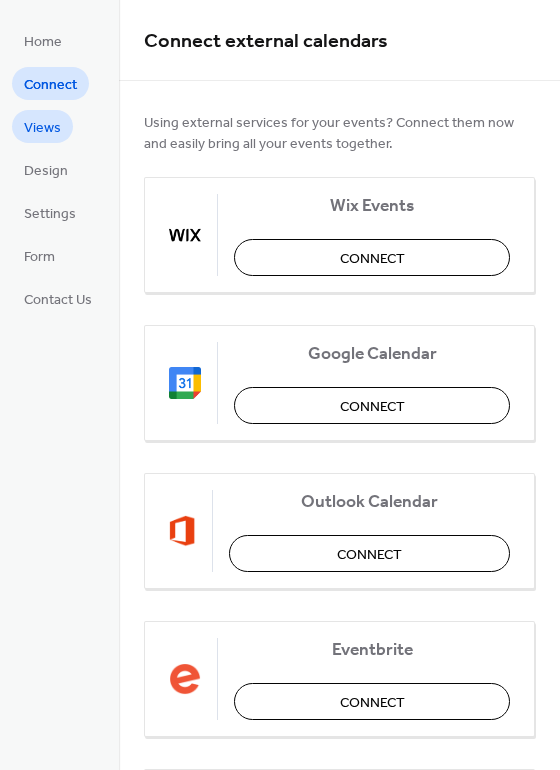 click on "Views" at bounding box center [42, 128] 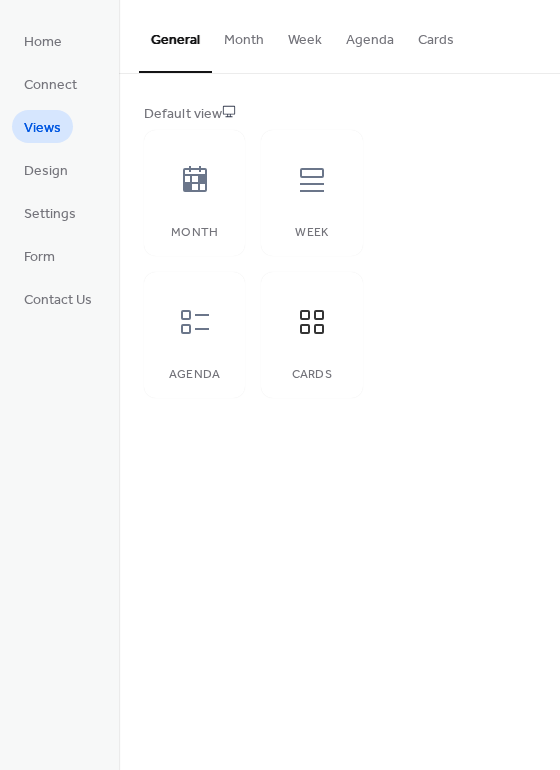 click on "Cards" at bounding box center (436, 35) 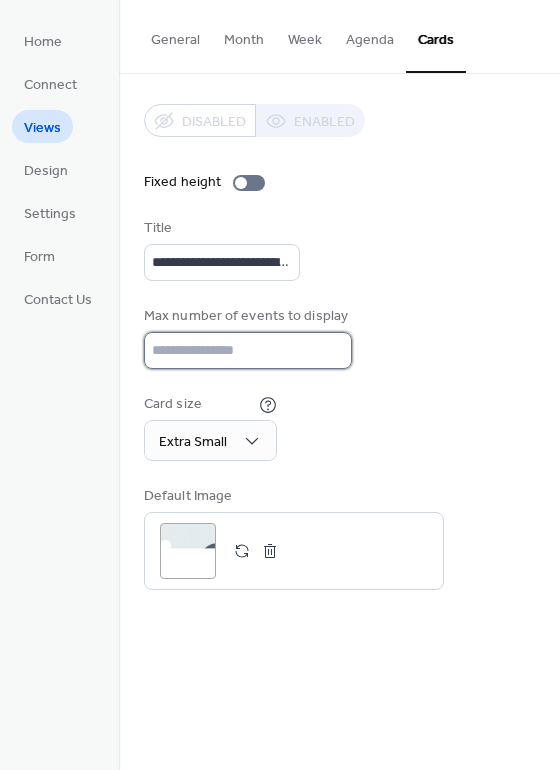 click on "*" at bounding box center [248, 350] 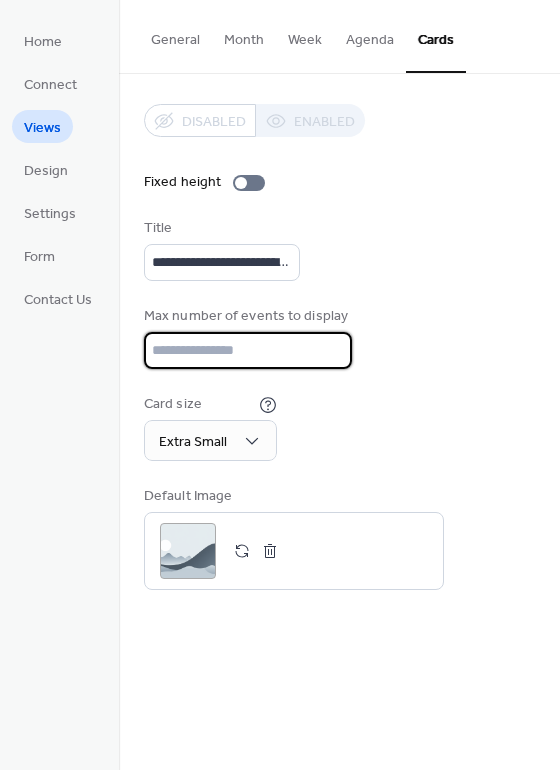type on "*" 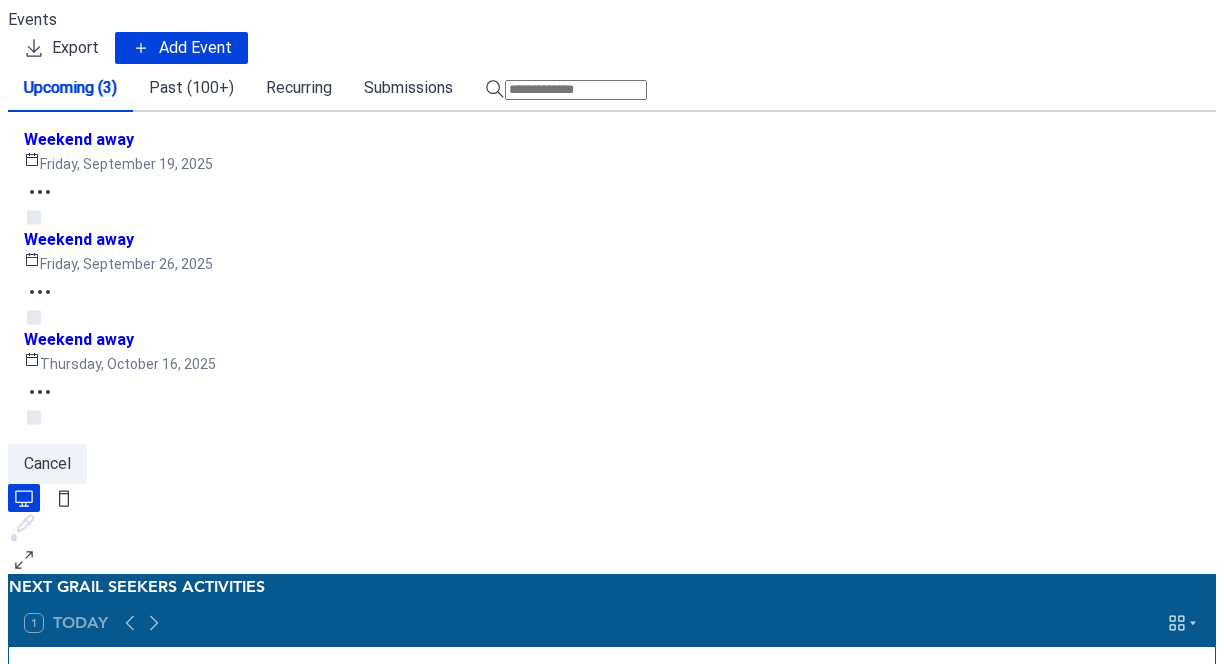 scroll, scrollTop: 0, scrollLeft: 0, axis: both 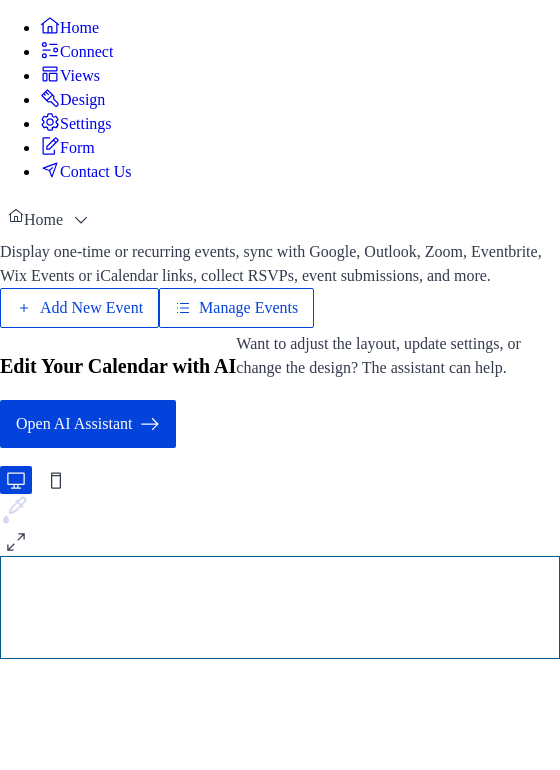 click on "Manage Events" at bounding box center (248, 308) 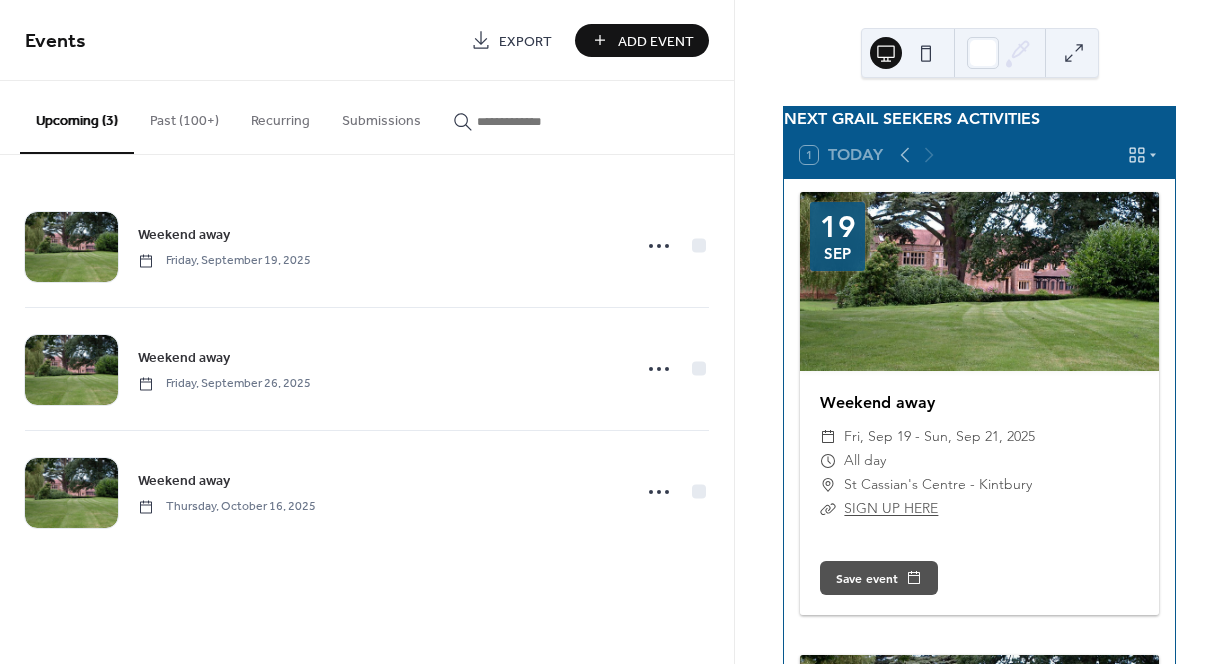 scroll, scrollTop: 0, scrollLeft: 0, axis: both 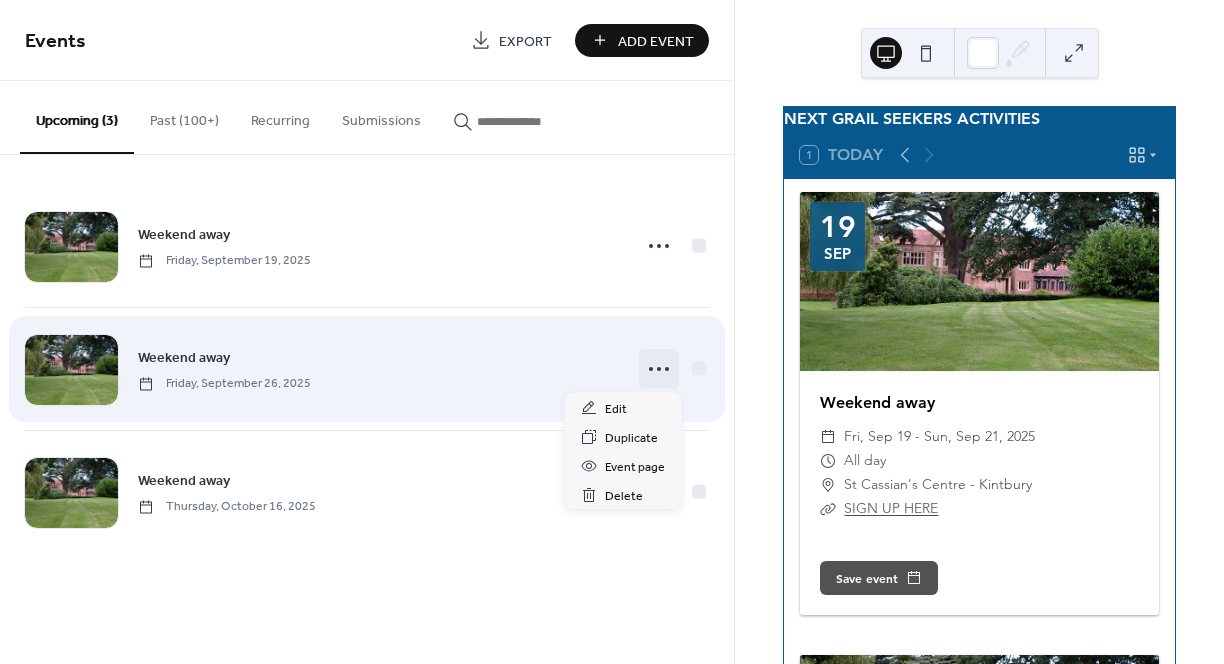 click 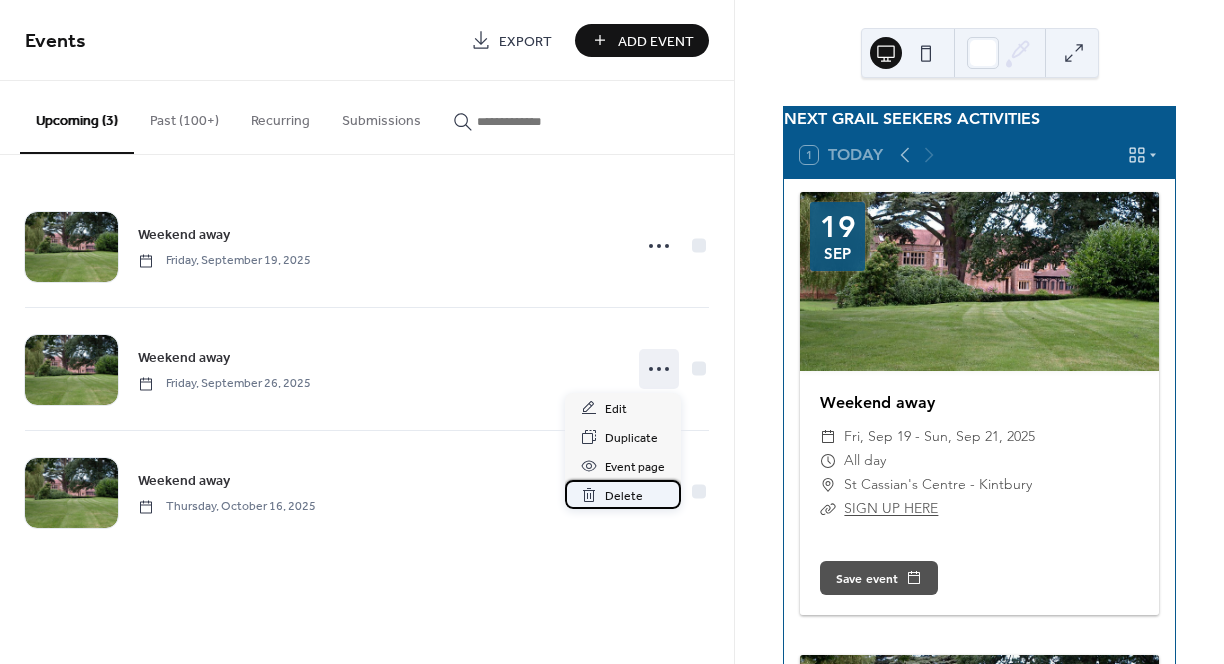 click on "Delete" at bounding box center (623, 494) 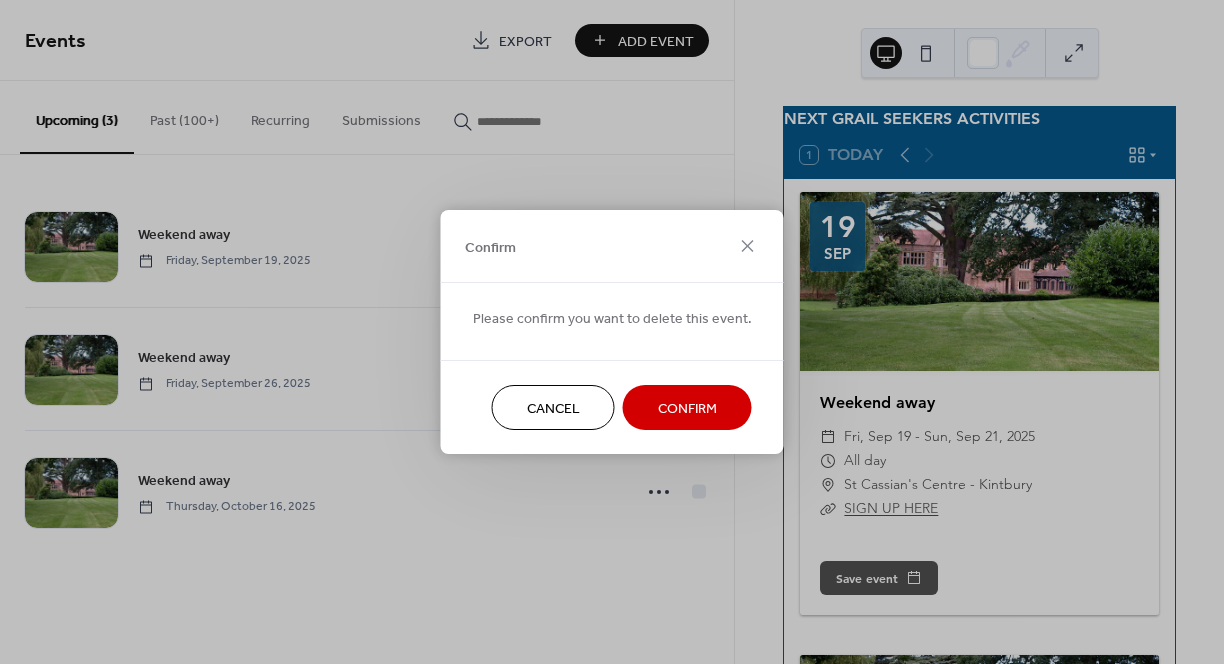 click on "Confirm" at bounding box center (687, 409) 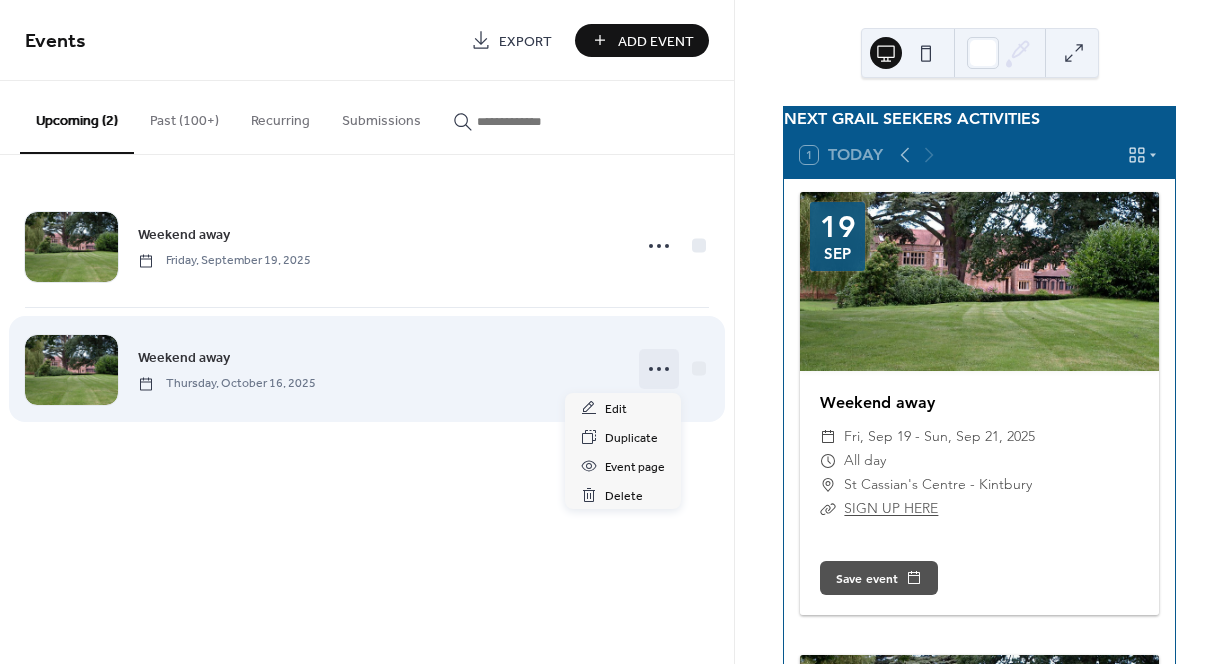 click 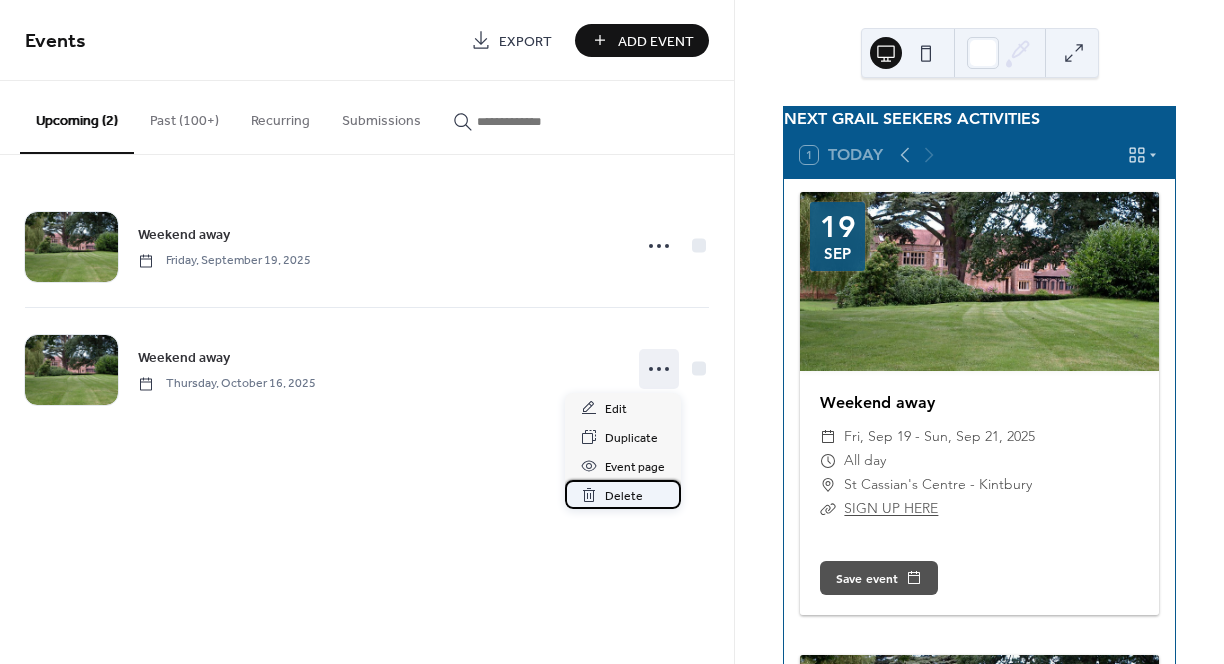 click on "Delete" at bounding box center [624, 496] 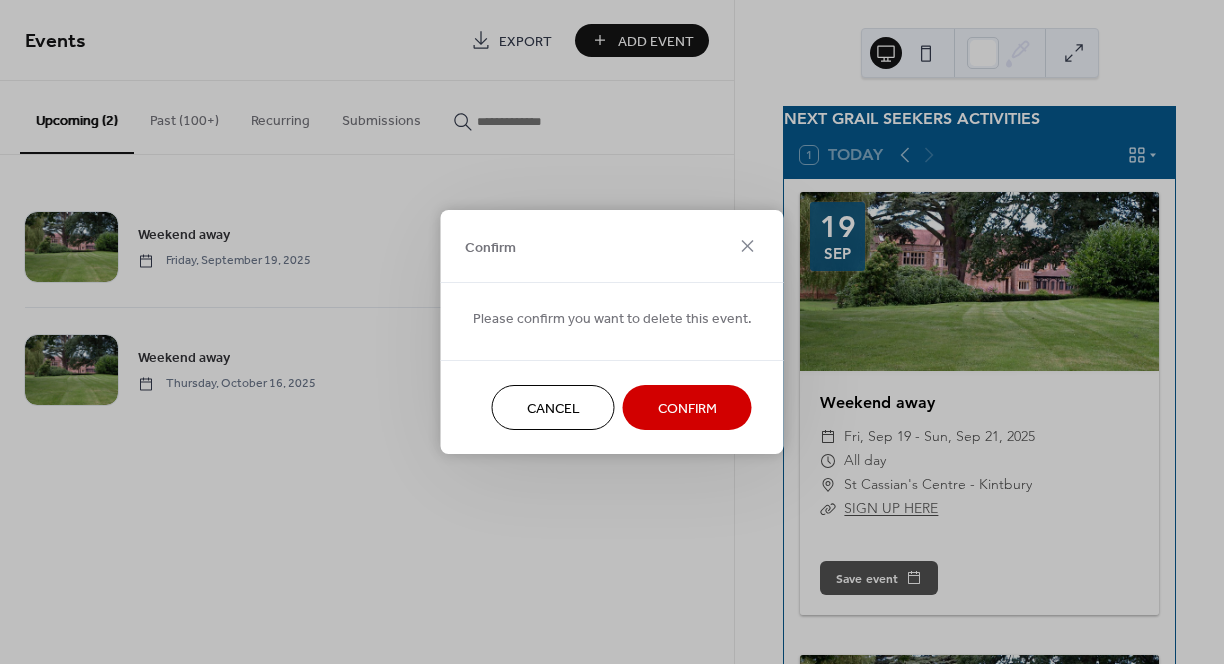 click on "Confirm" at bounding box center (687, 409) 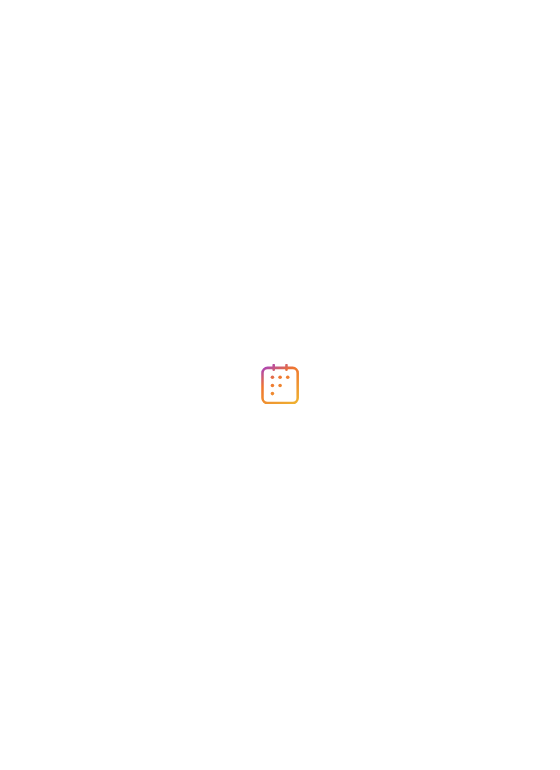 scroll, scrollTop: 0, scrollLeft: 0, axis: both 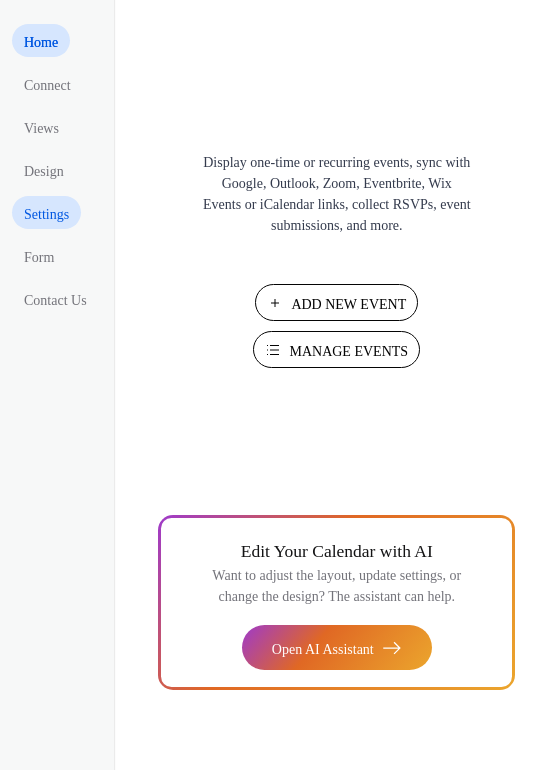 click on "Settings" at bounding box center (46, 214) 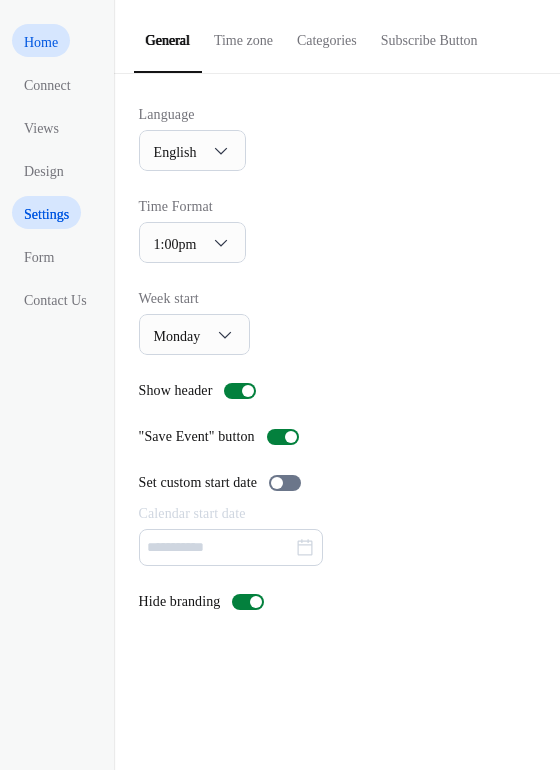 click on "Home" at bounding box center [41, 42] 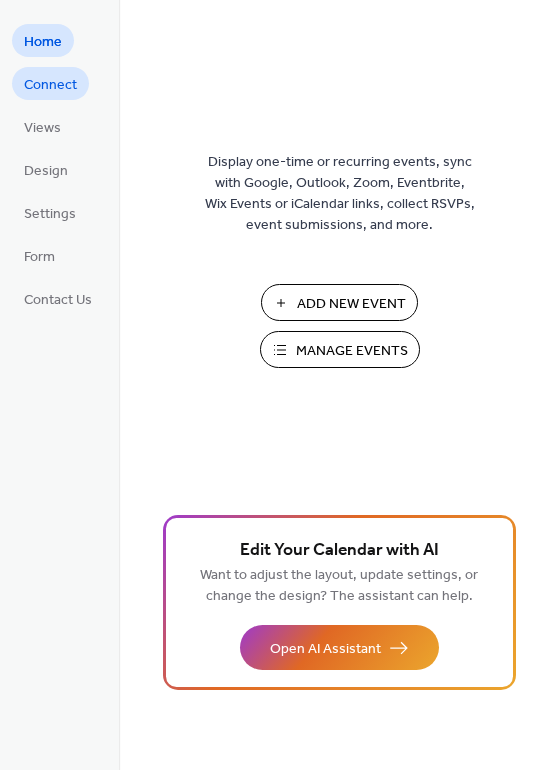 click on "Connect" at bounding box center [50, 85] 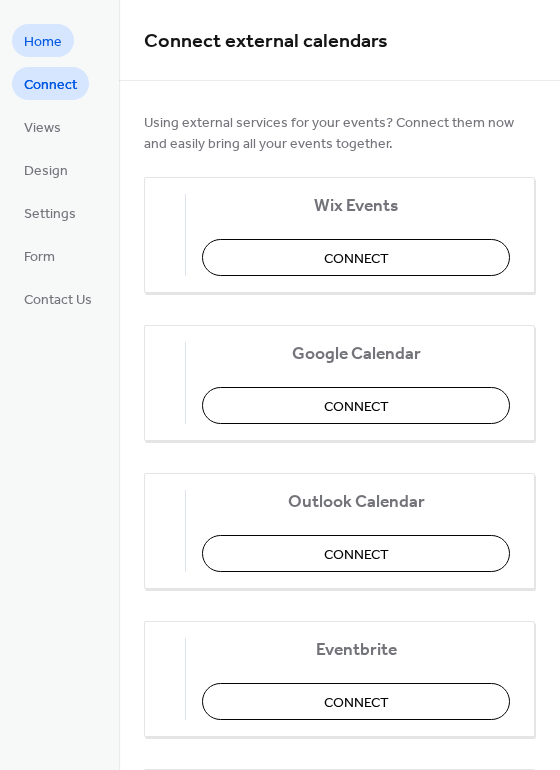 click on "Home" at bounding box center (43, 42) 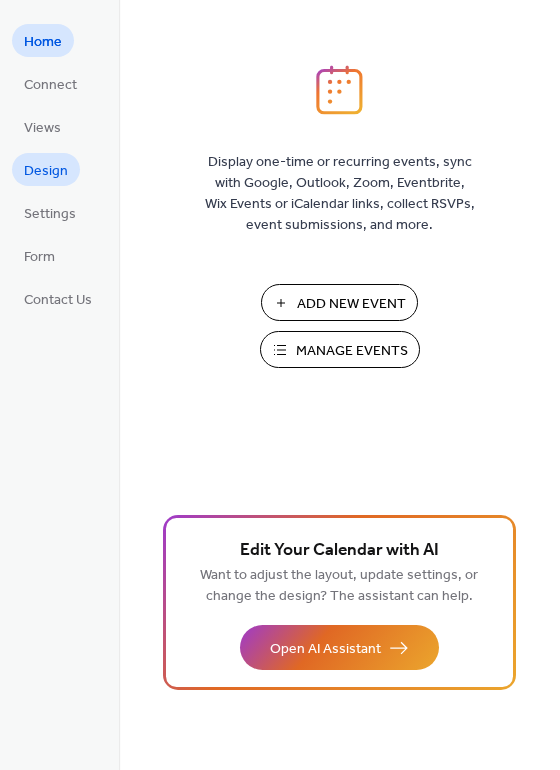 click on "Design" at bounding box center (46, 171) 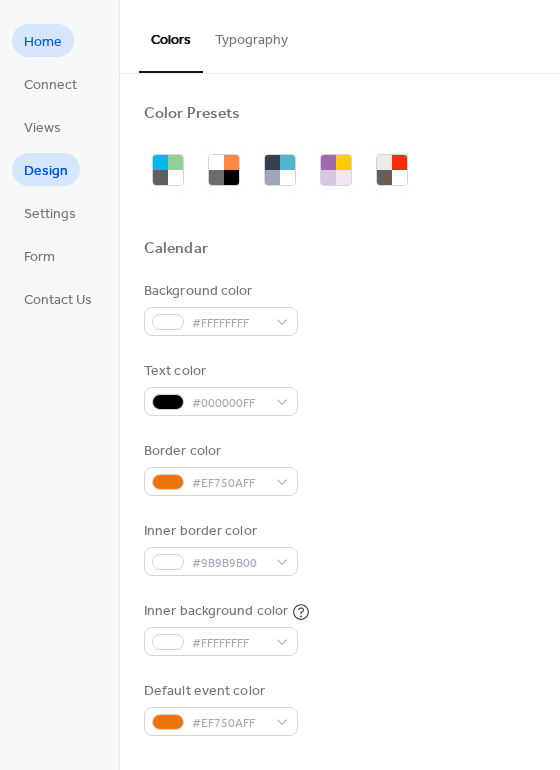 click on "Home" at bounding box center (43, 42) 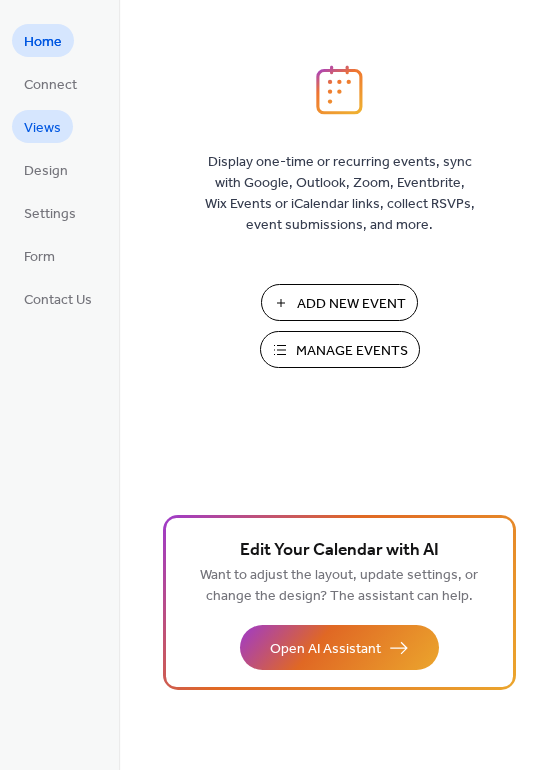 click on "Views" at bounding box center [42, 128] 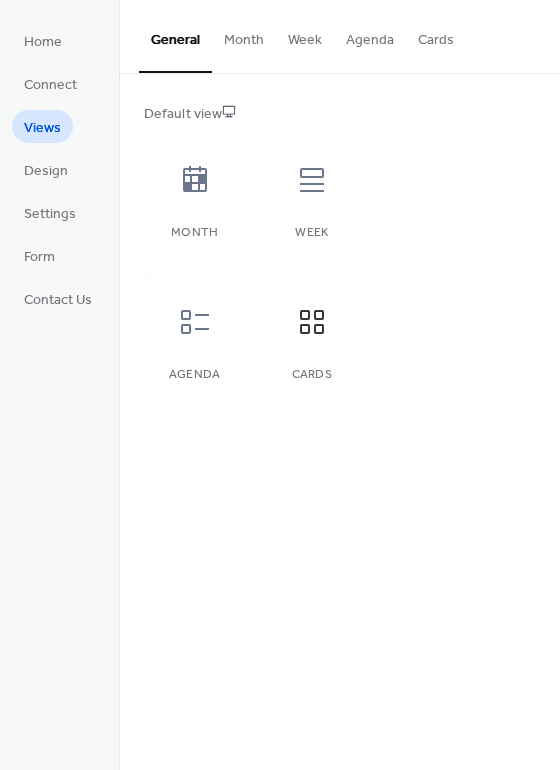 click on "Cards" at bounding box center [436, 35] 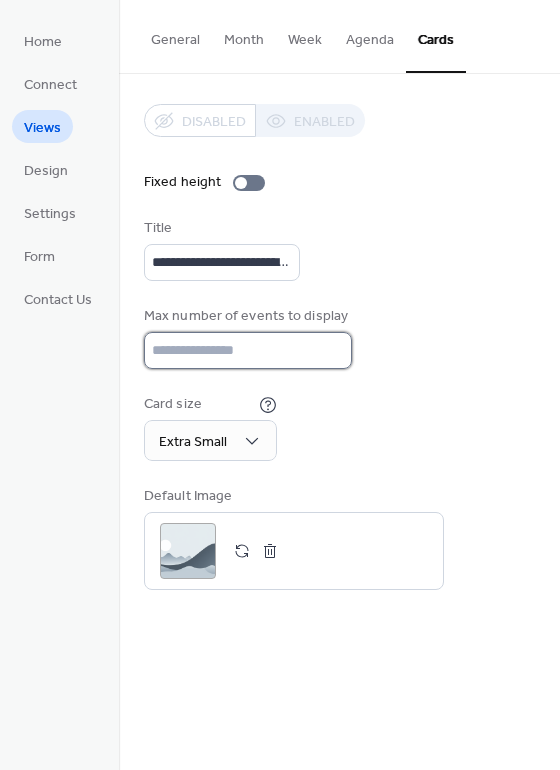 click on "*" at bounding box center (248, 350) 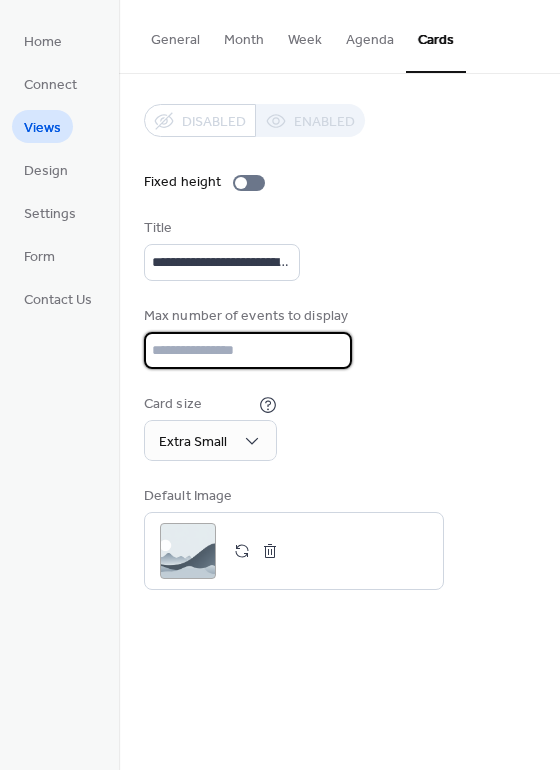 type on "*" 